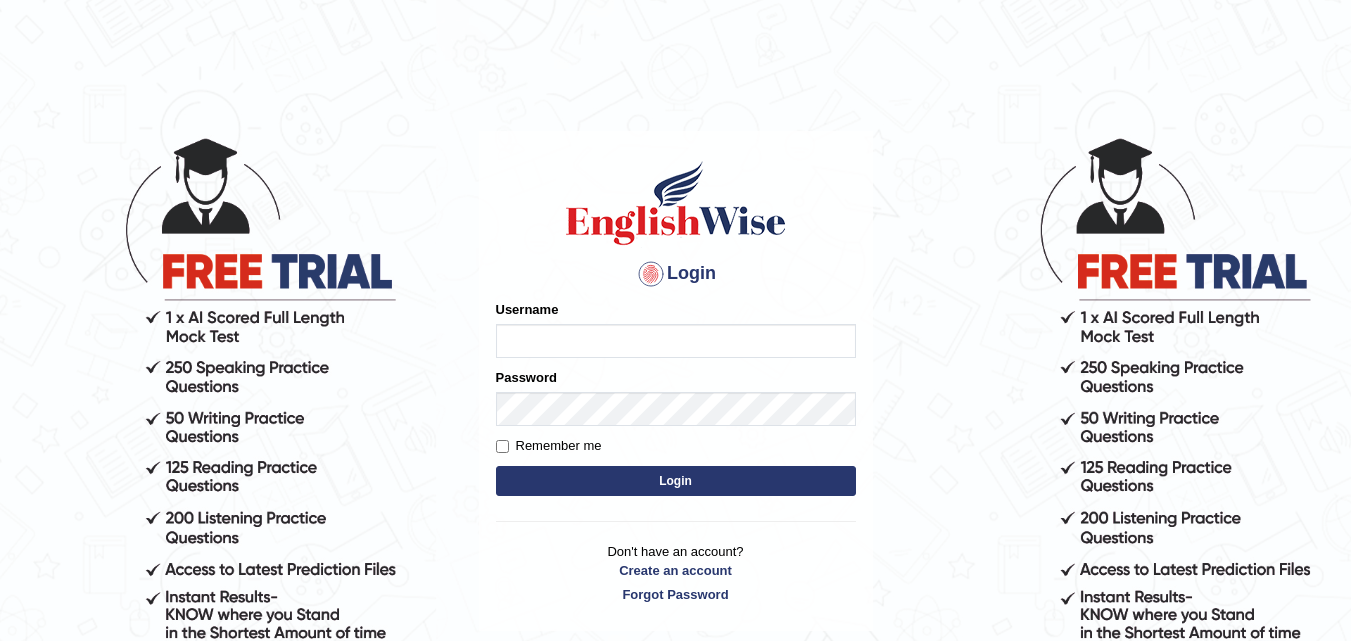 scroll, scrollTop: 0, scrollLeft: 0, axis: both 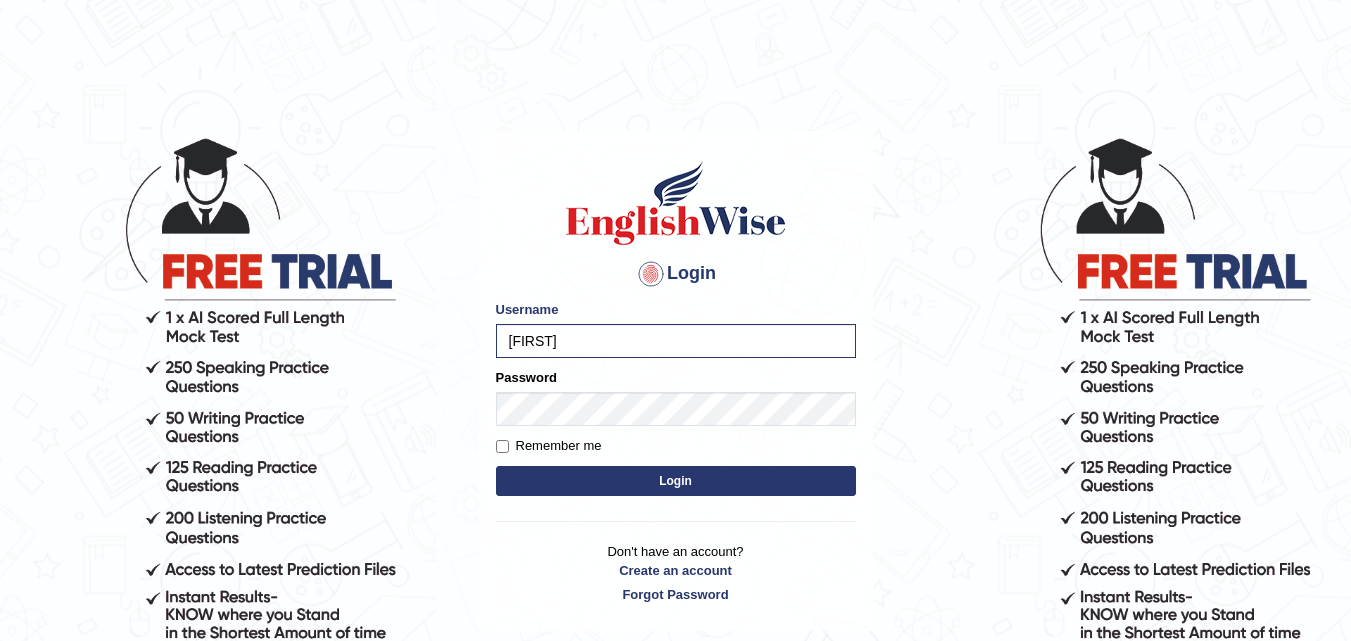 click on "Login" at bounding box center (676, 481) 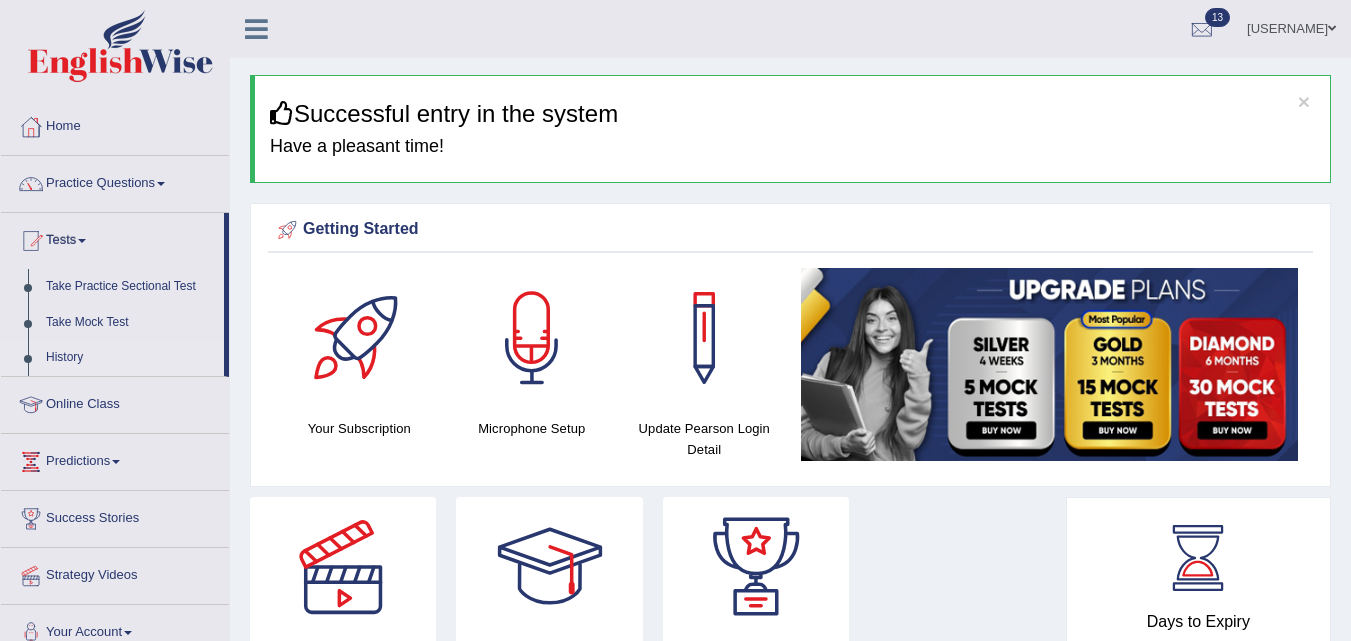 scroll, scrollTop: 0, scrollLeft: 0, axis: both 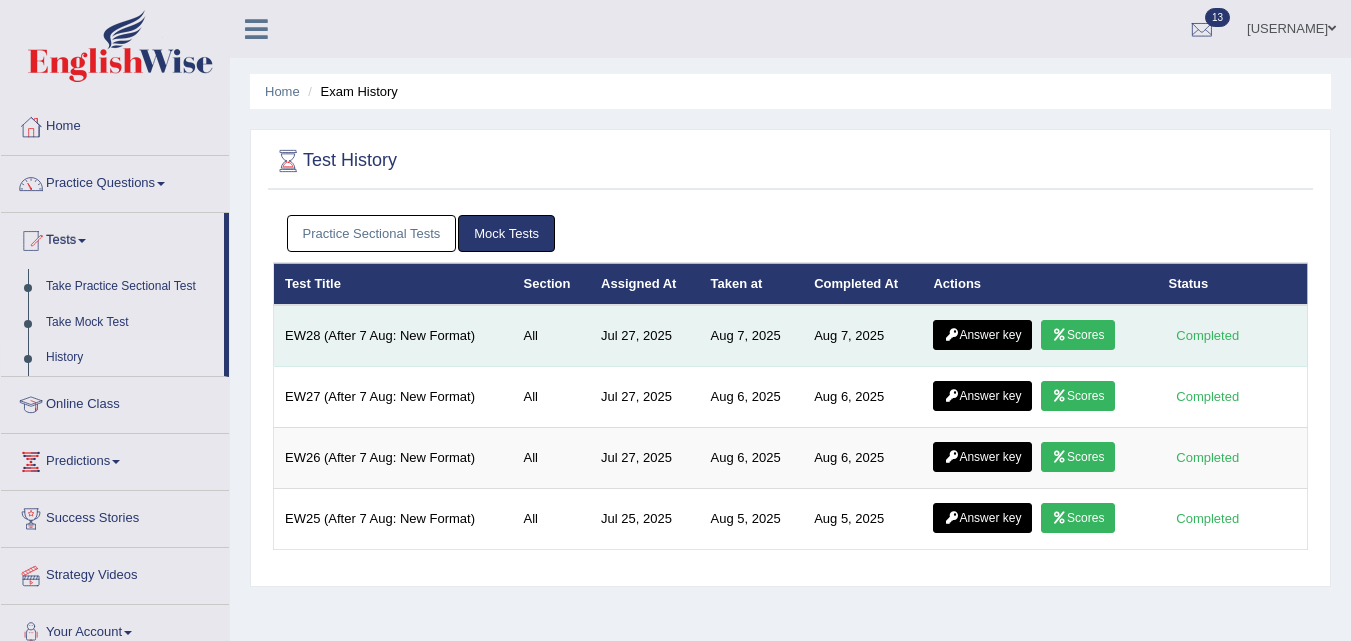 click on "Answer key" at bounding box center (982, 335) 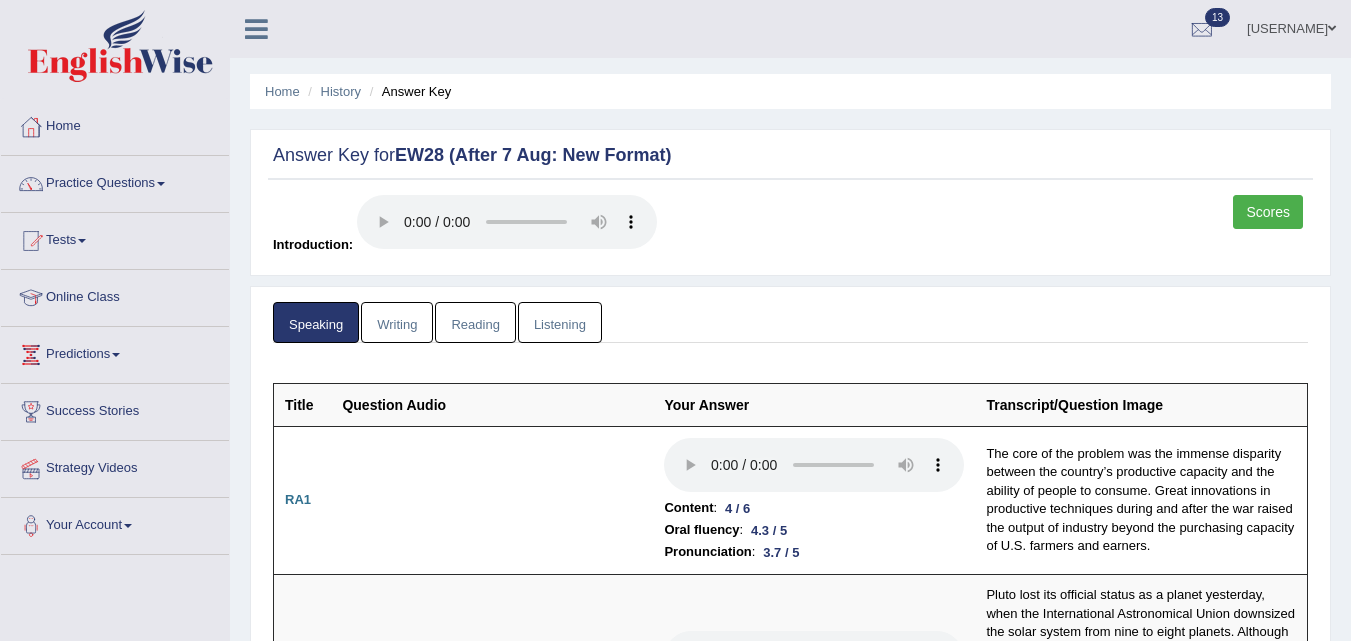 scroll, scrollTop: 0, scrollLeft: 0, axis: both 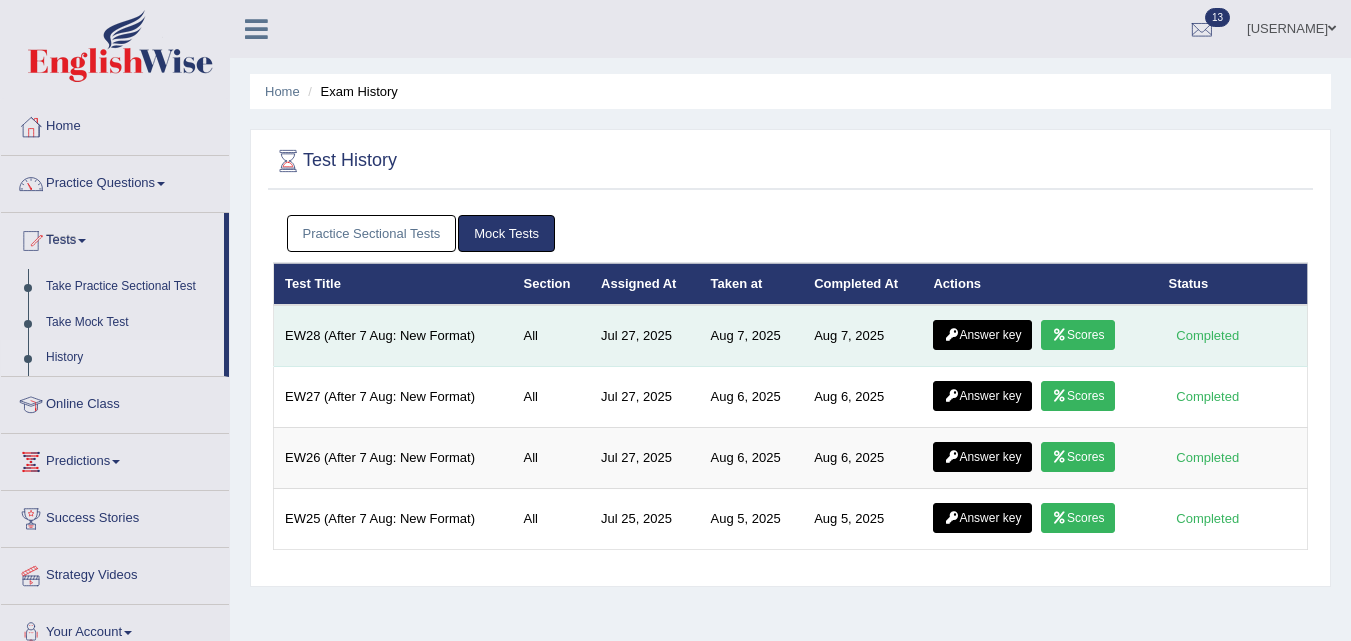 click on "Scores" at bounding box center [1078, 335] 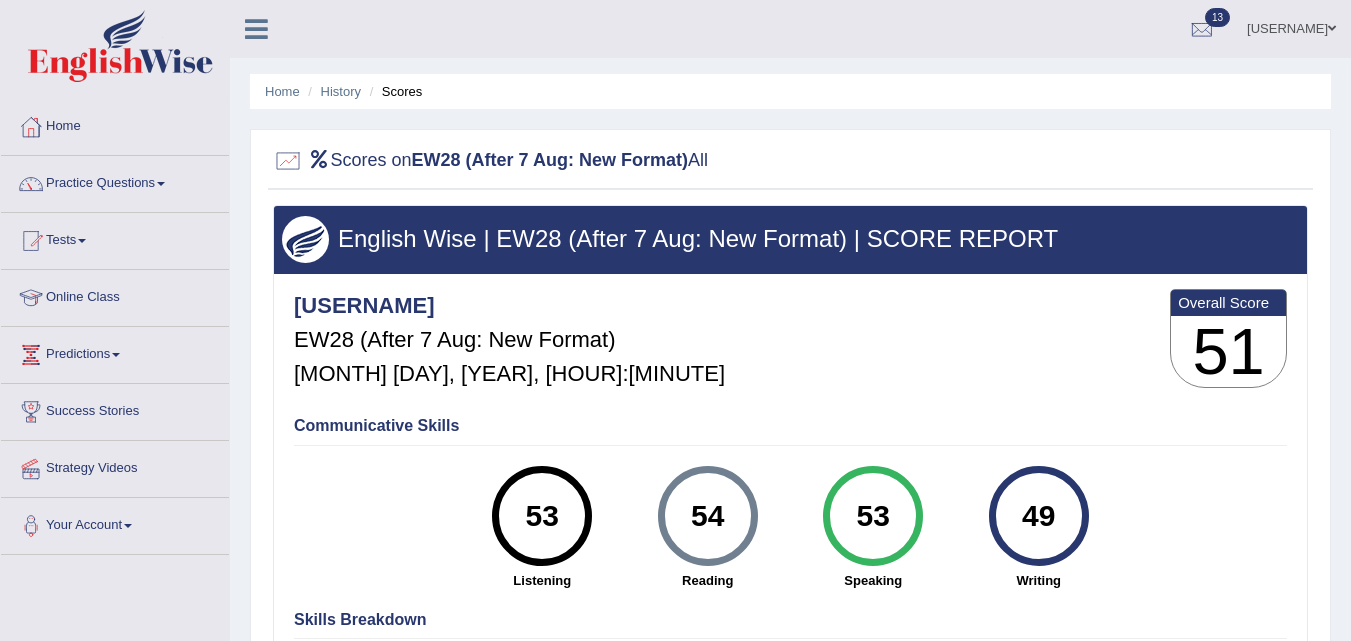 scroll, scrollTop: 0, scrollLeft: 0, axis: both 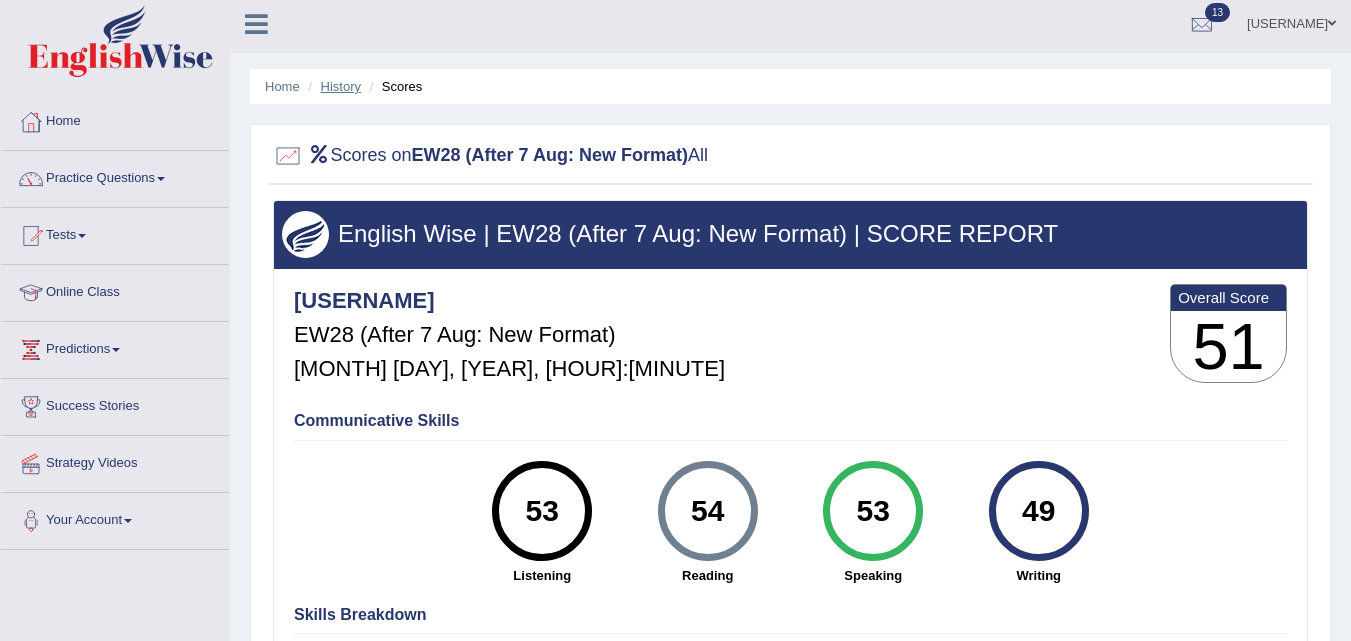 click on "History" at bounding box center (341, 86) 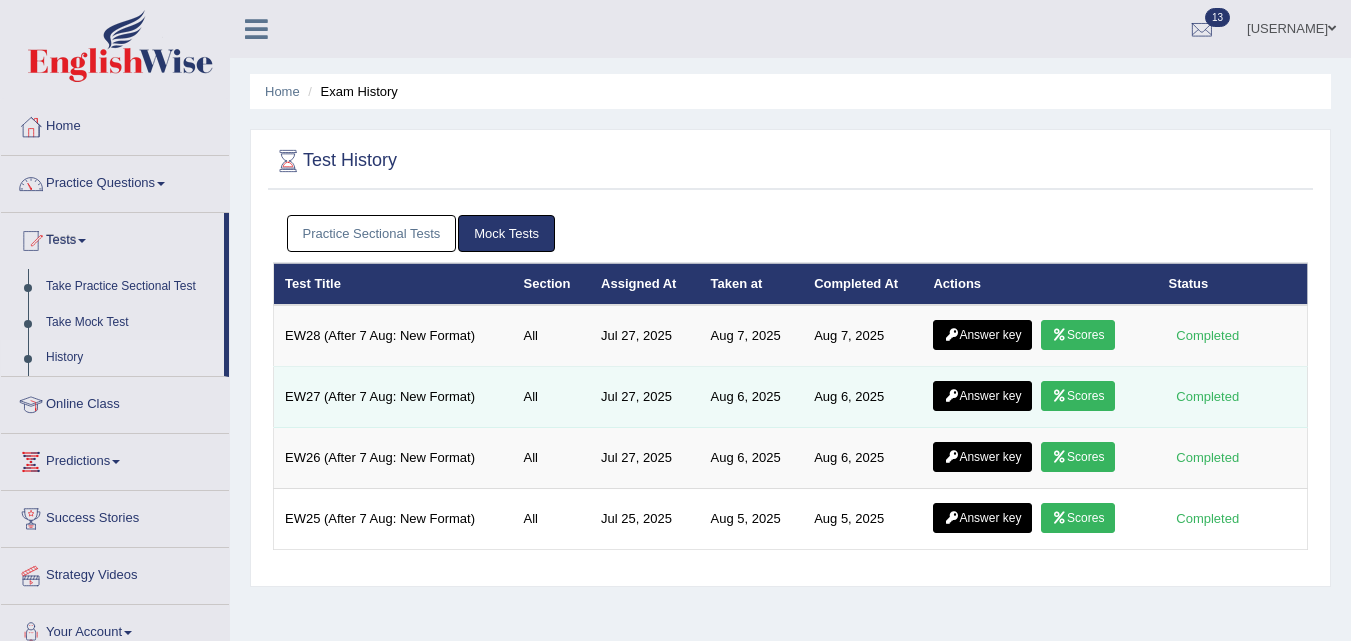 scroll, scrollTop: 0, scrollLeft: 0, axis: both 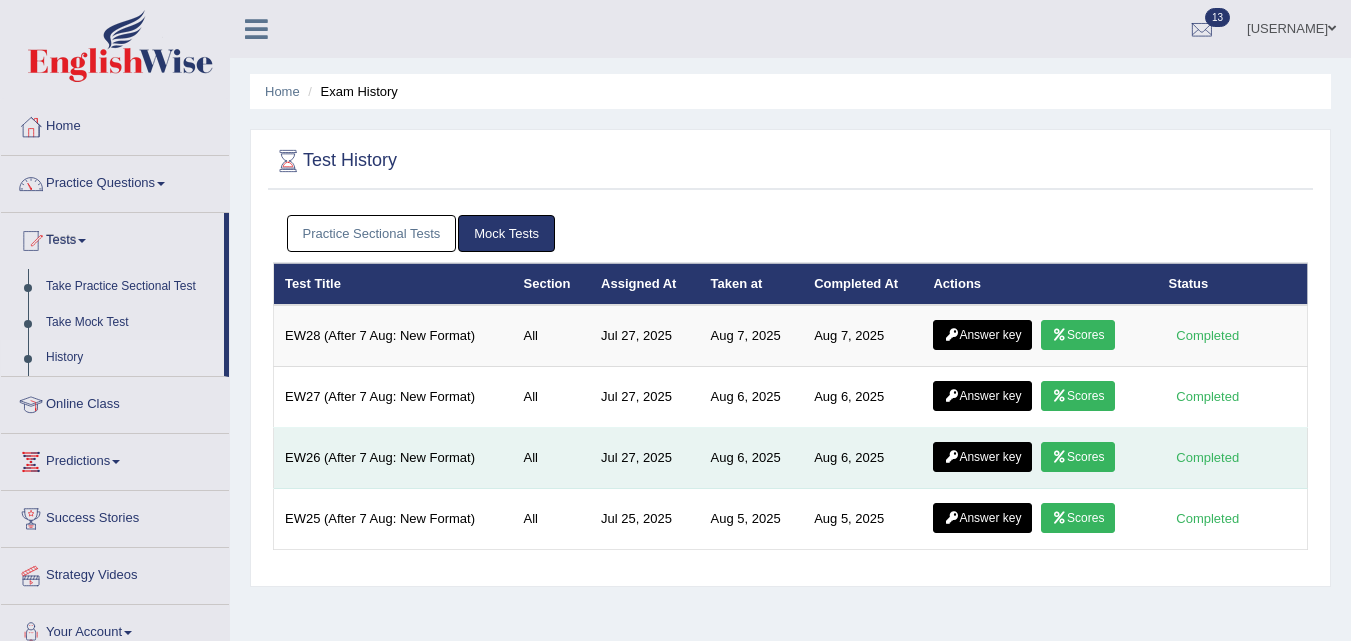 click on "Scores" at bounding box center (1078, 457) 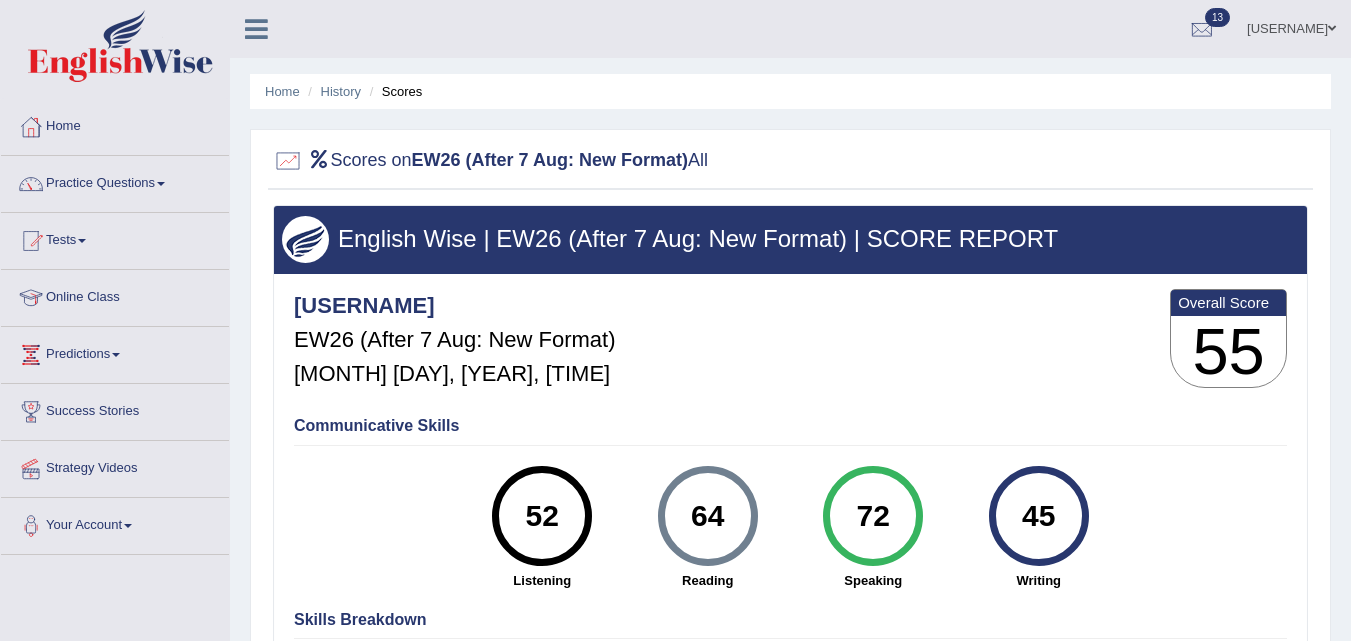 scroll, scrollTop: 0, scrollLeft: 0, axis: both 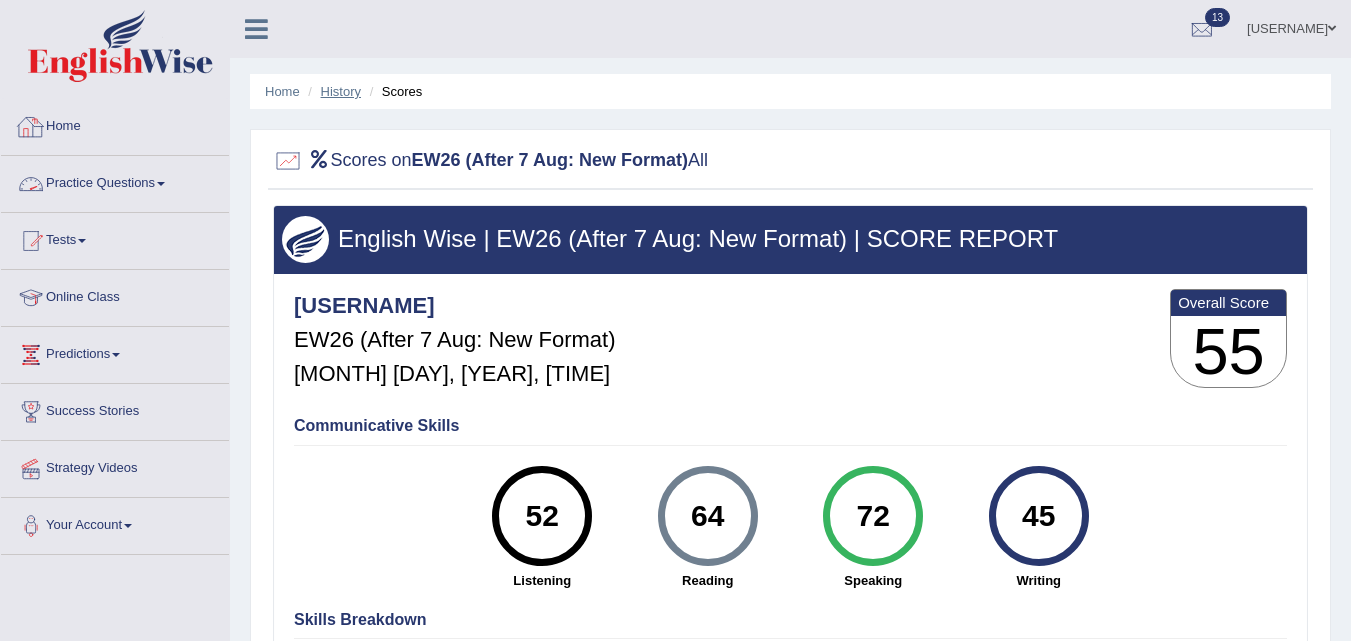 click on "History" at bounding box center [341, 91] 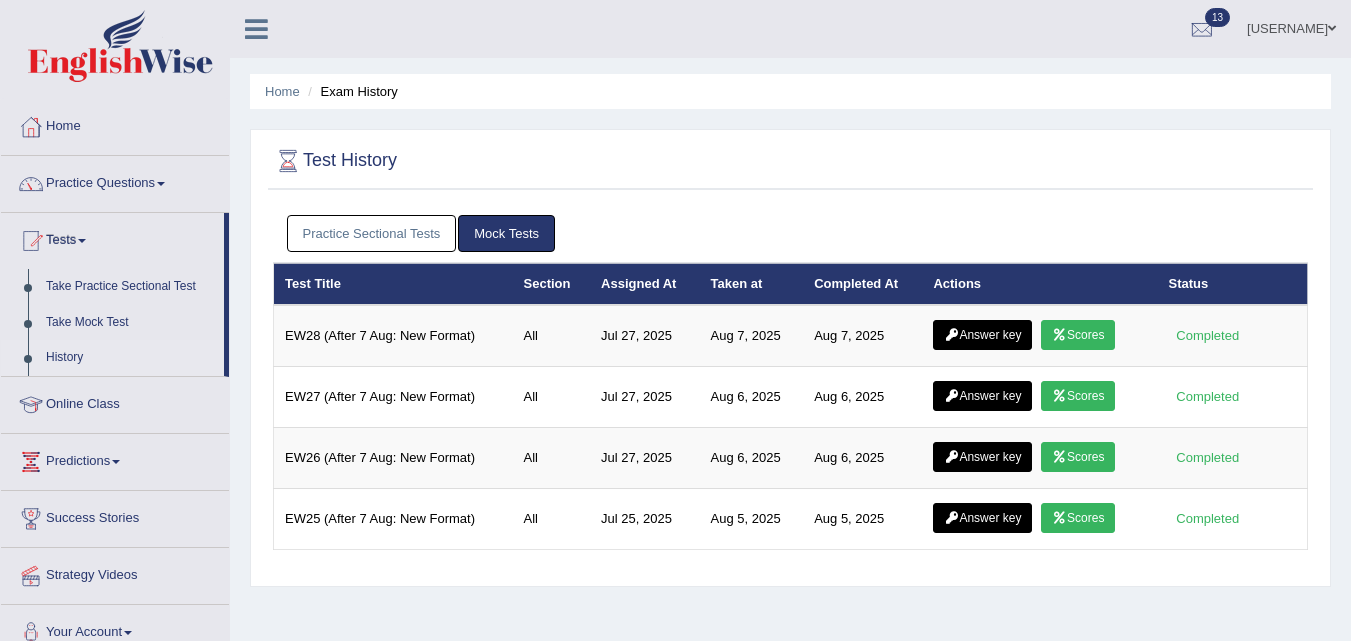 click on "Practice Sectional Tests" at bounding box center [372, 233] 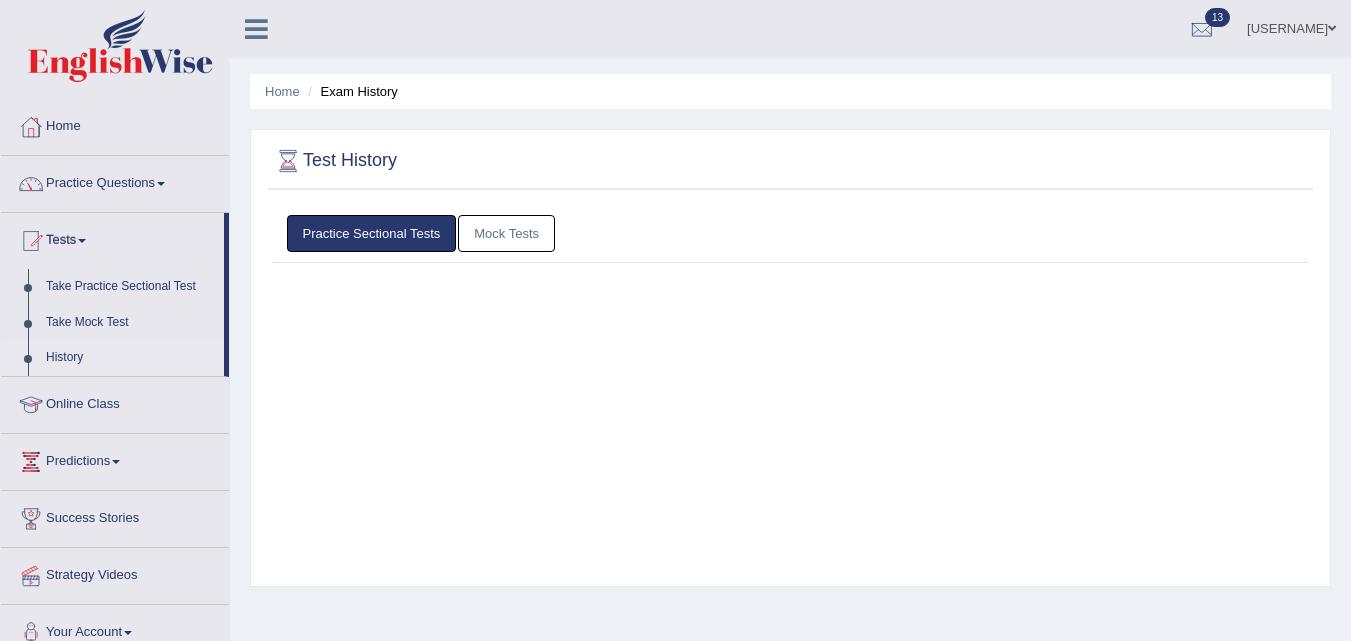 scroll, scrollTop: 0, scrollLeft: 0, axis: both 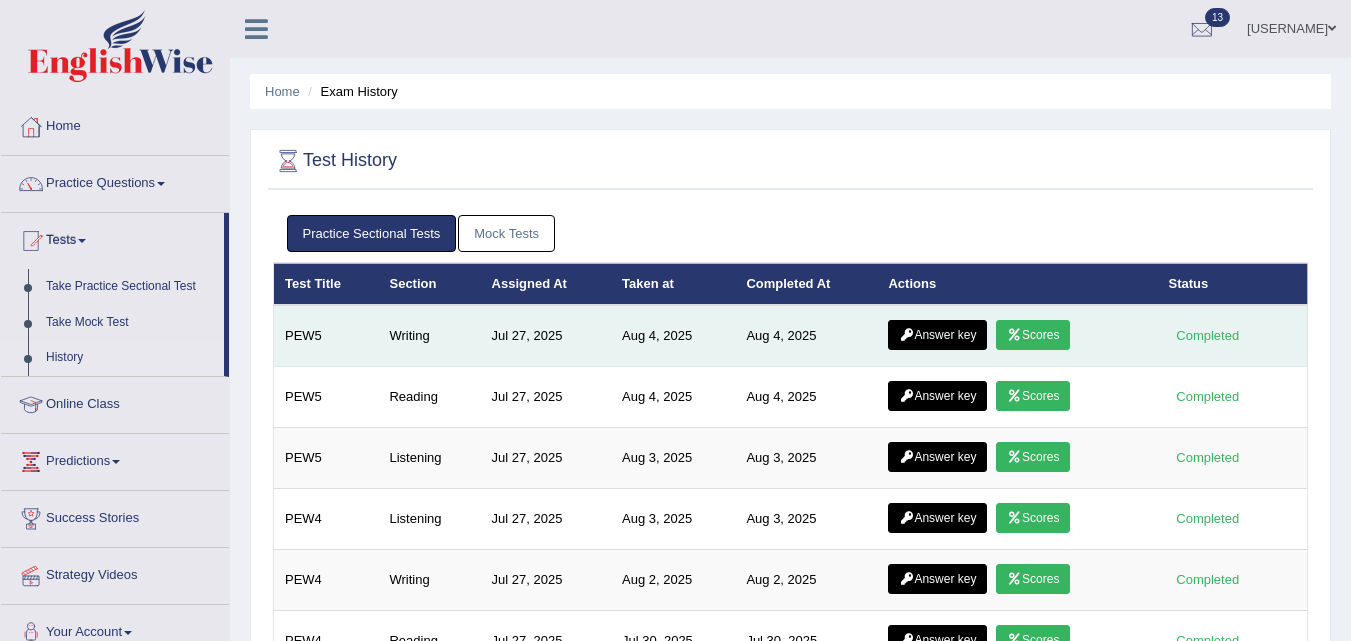click on "Scores" at bounding box center (1033, 335) 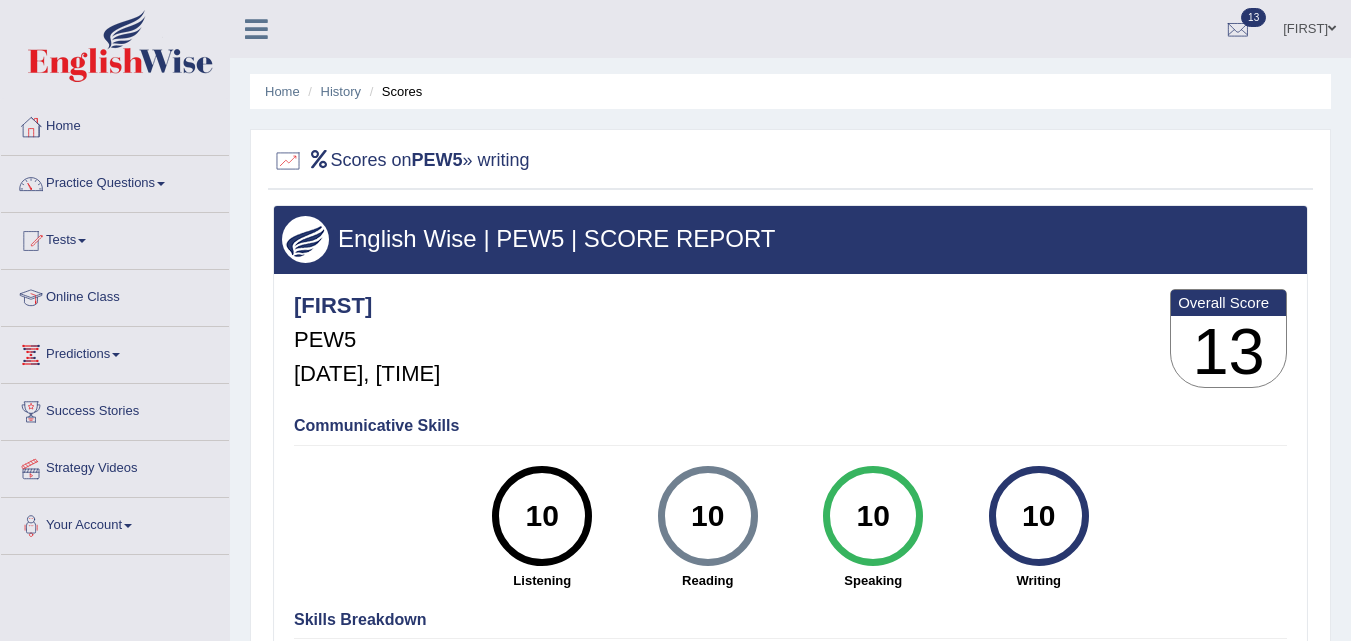scroll, scrollTop: 0, scrollLeft: 0, axis: both 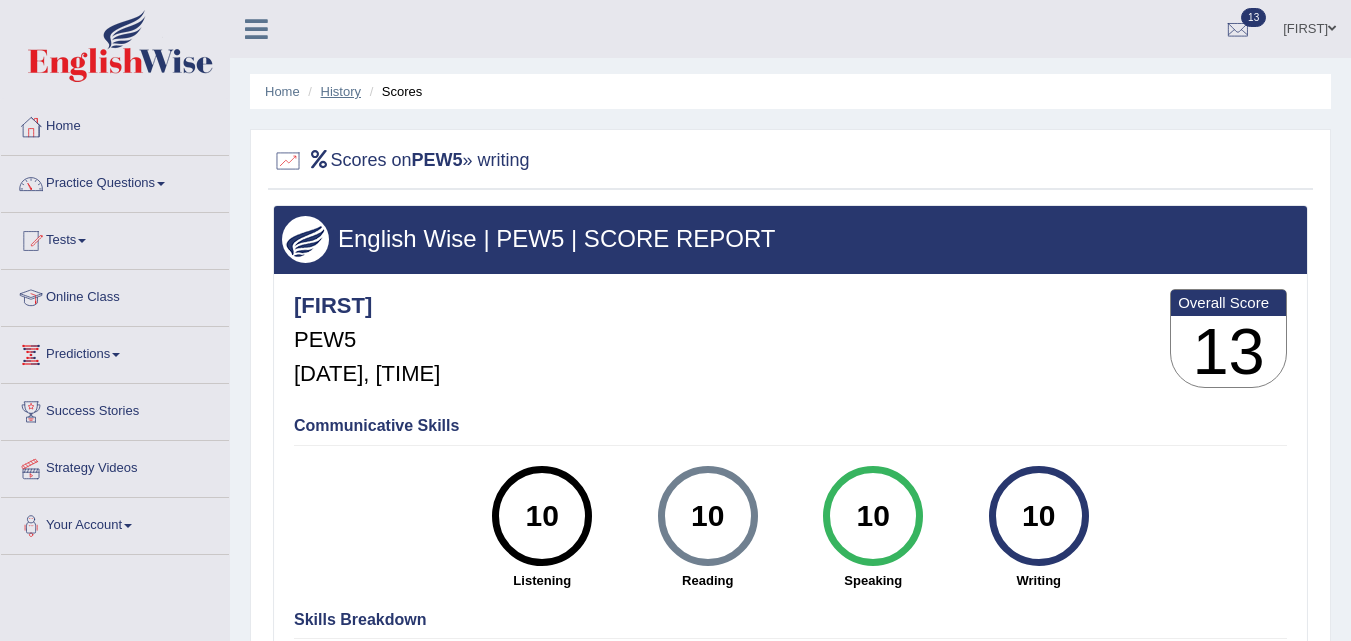 click on "History" at bounding box center [341, 91] 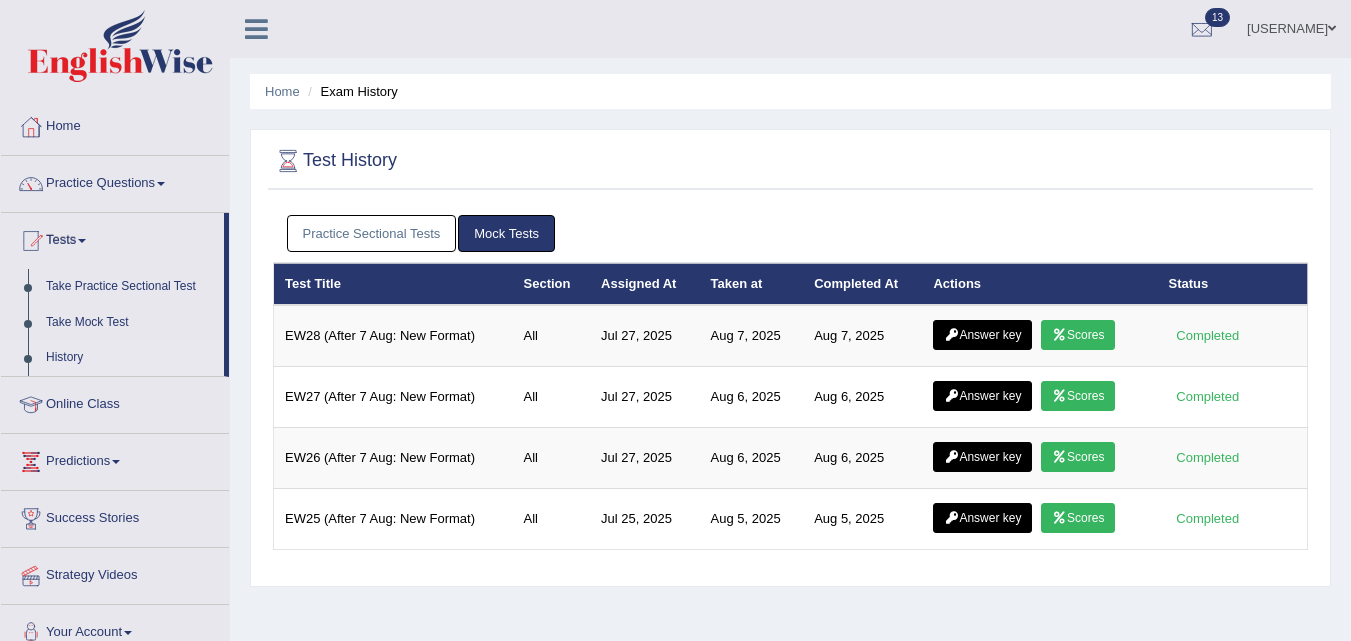 scroll, scrollTop: 0, scrollLeft: 0, axis: both 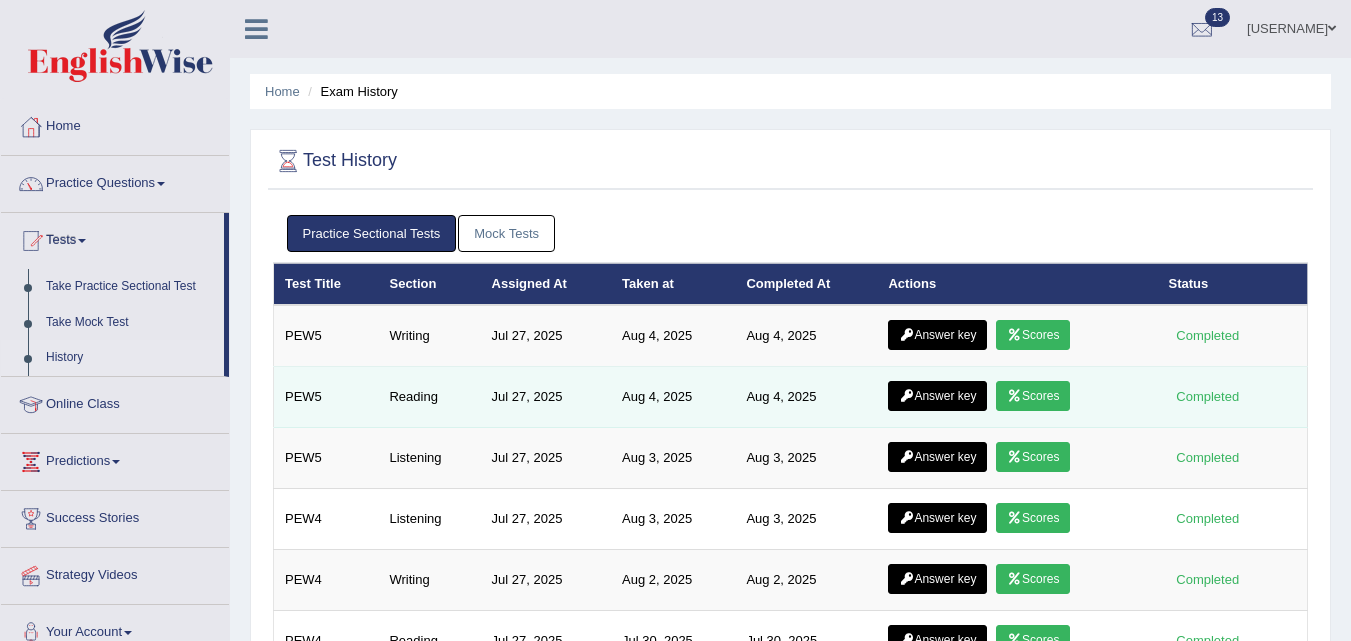 click on "Scores" at bounding box center [1033, 396] 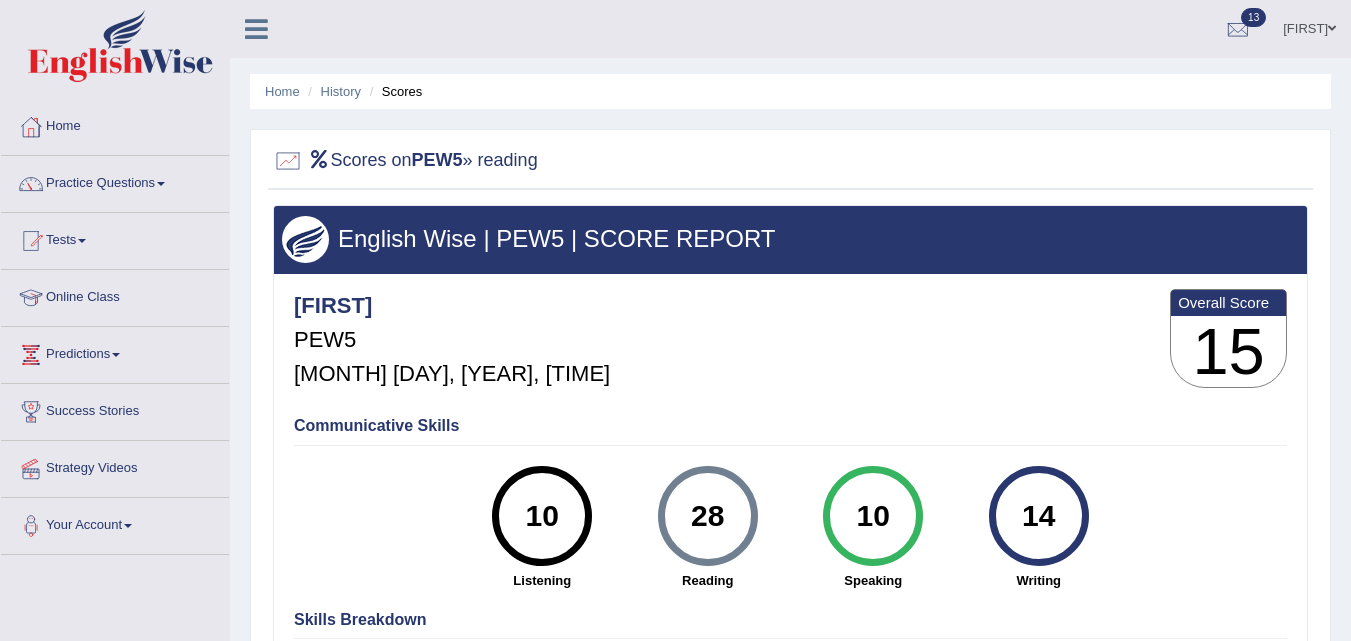 scroll, scrollTop: 0, scrollLeft: 0, axis: both 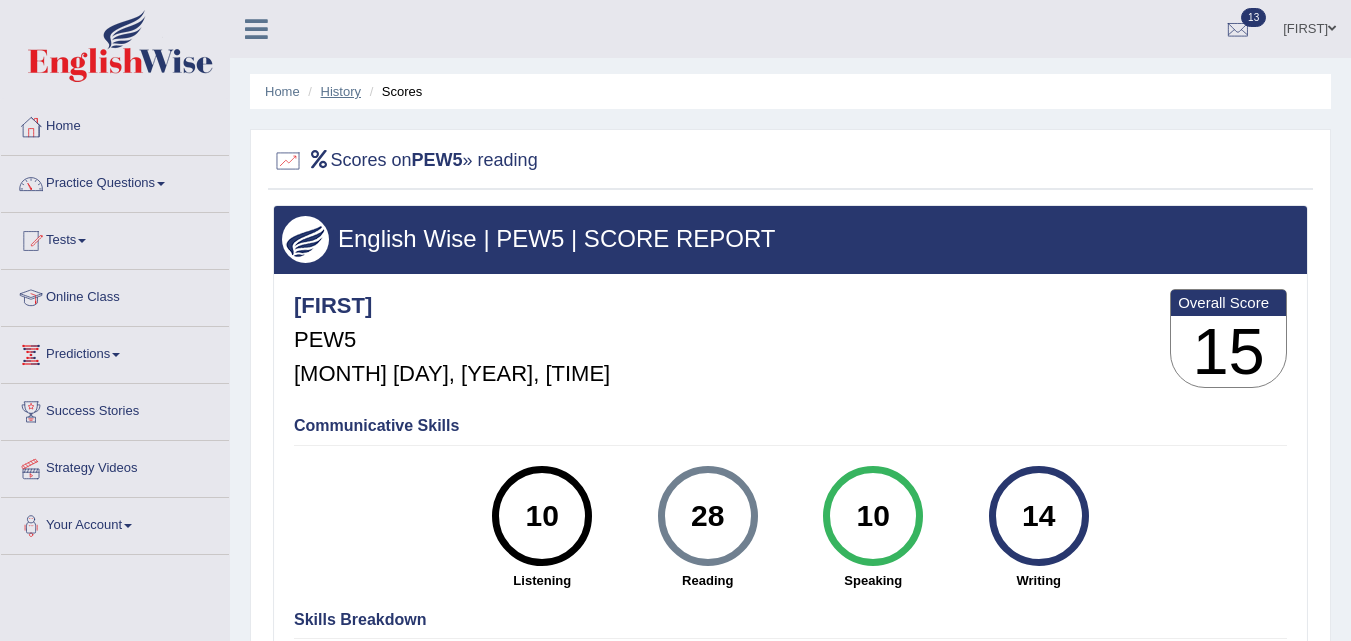 click on "History" at bounding box center (341, 91) 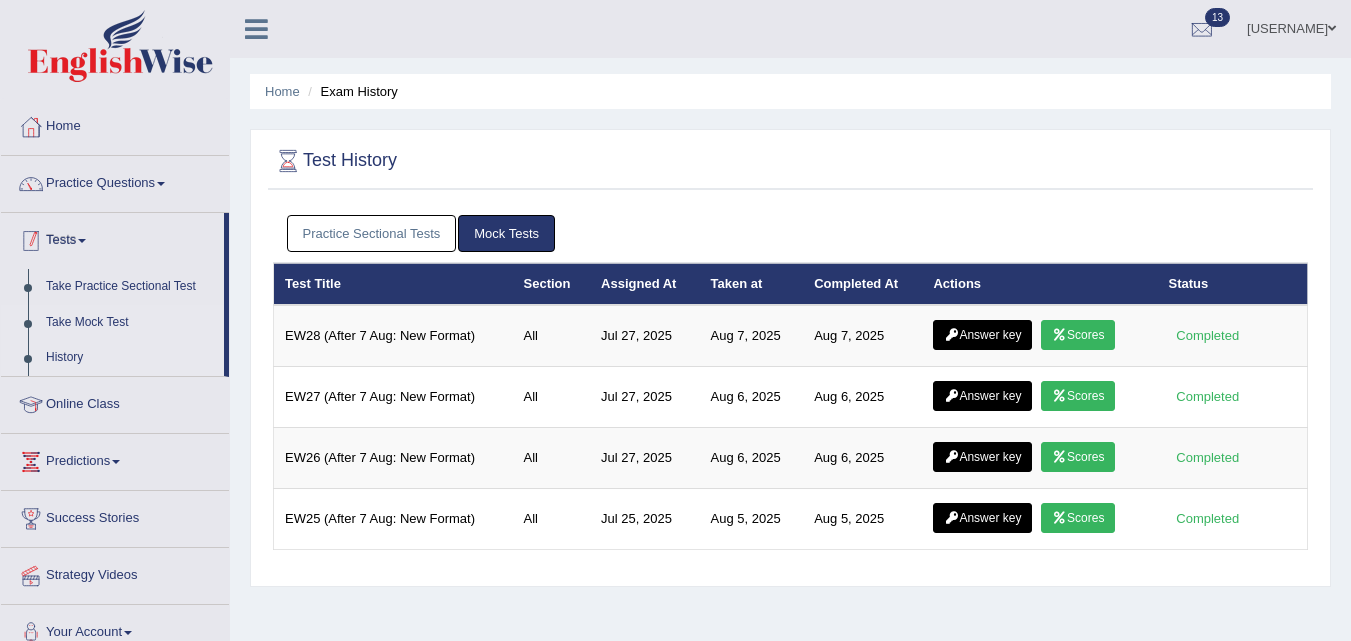scroll, scrollTop: 0, scrollLeft: 0, axis: both 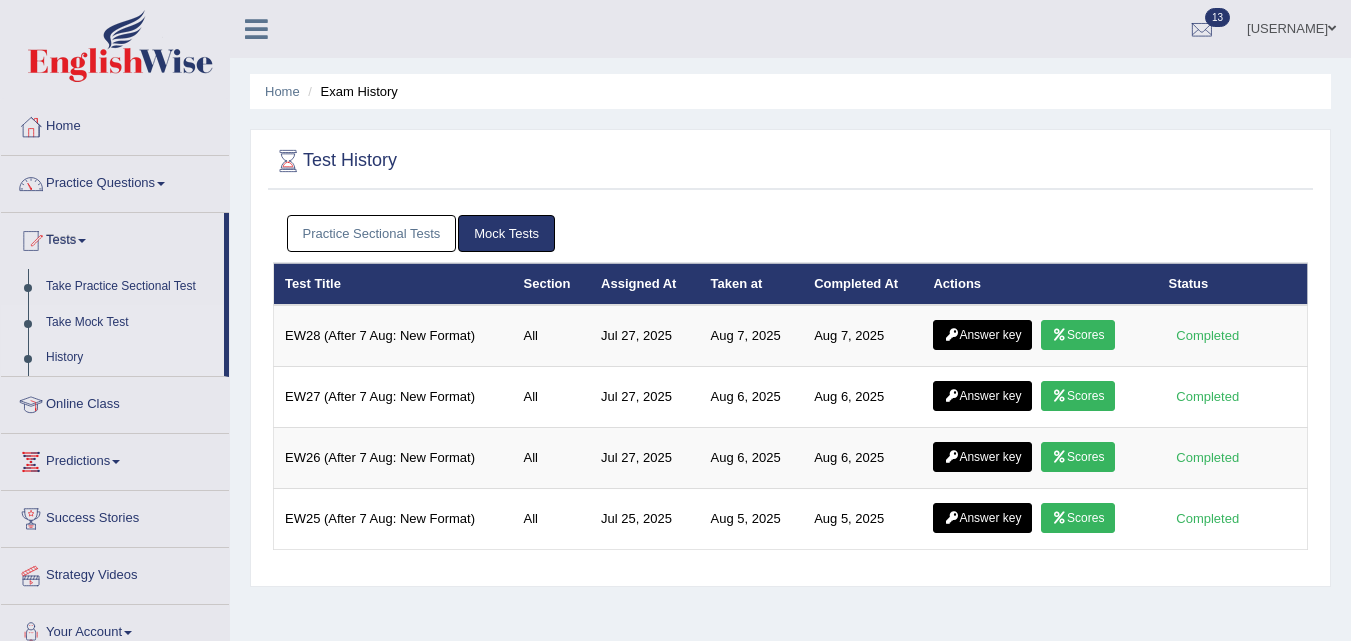 click on "Take Mock Test" at bounding box center (130, 323) 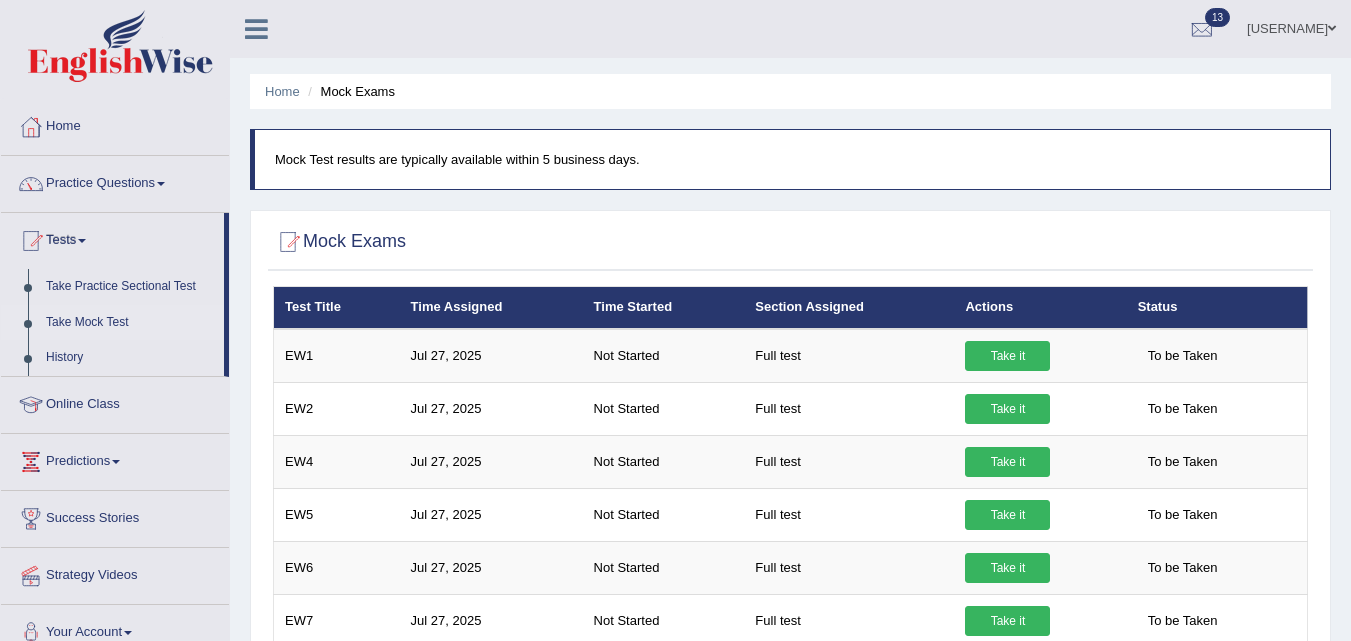 scroll, scrollTop: 409, scrollLeft: 0, axis: vertical 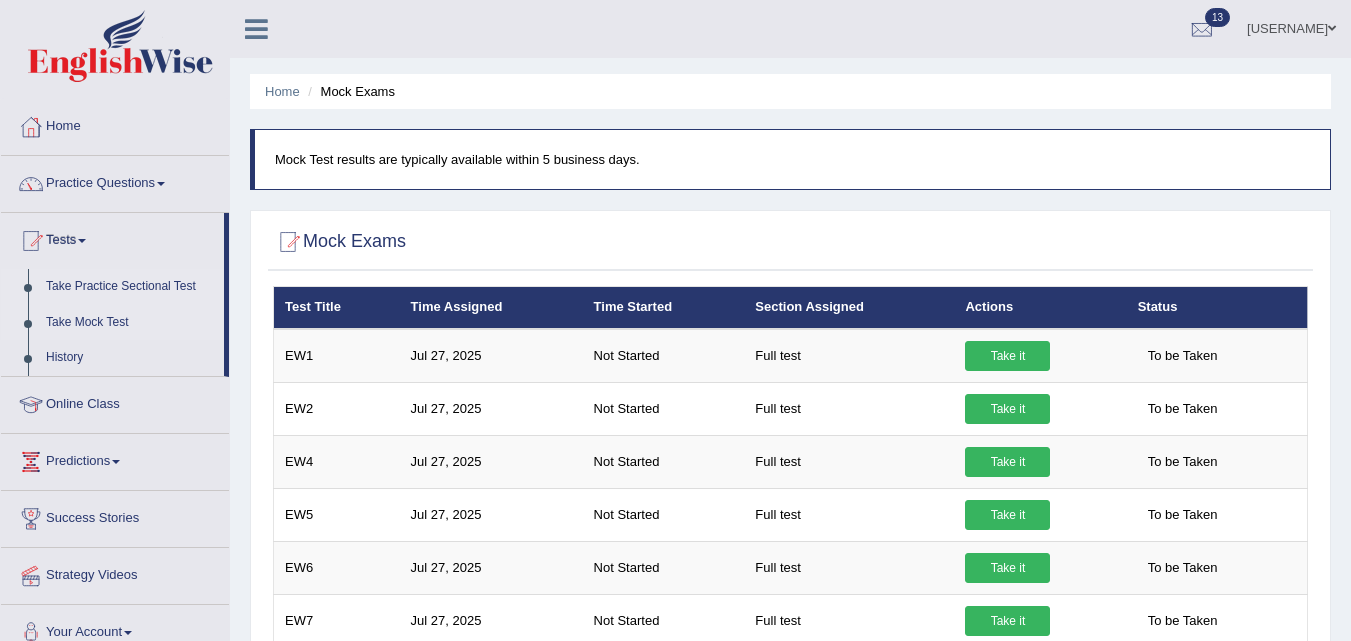 click on "Take Practice Sectional Test" at bounding box center (130, 287) 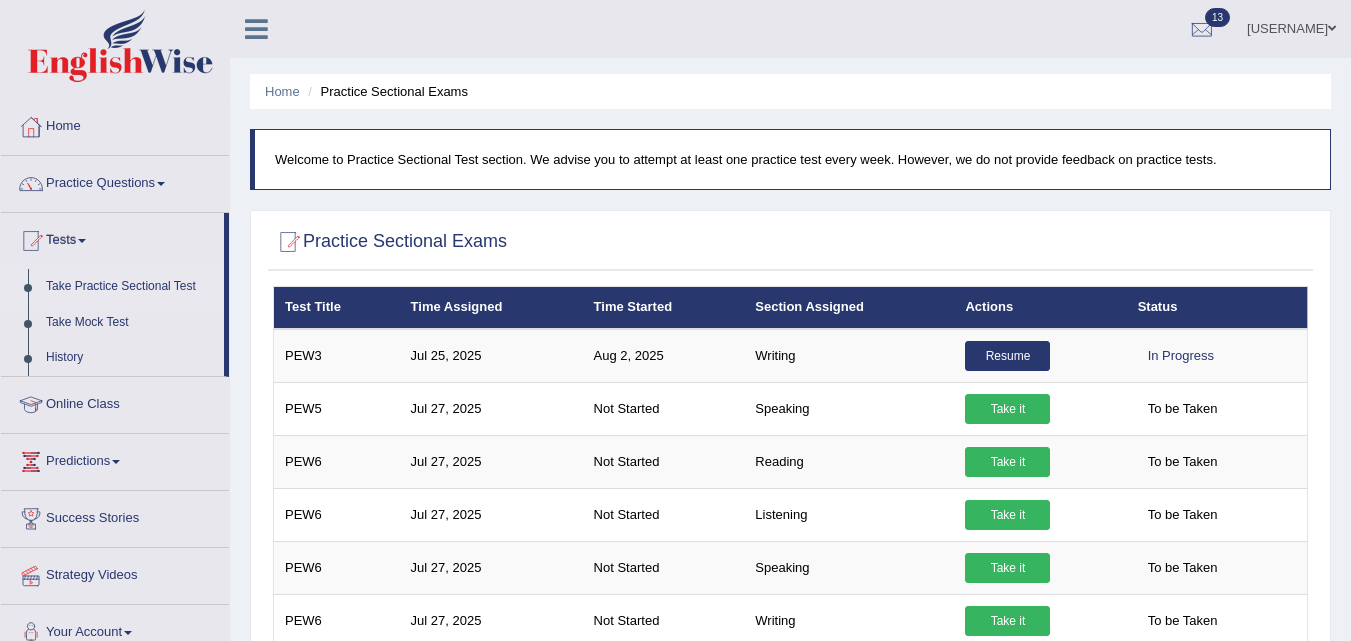 scroll, scrollTop: 0, scrollLeft: 0, axis: both 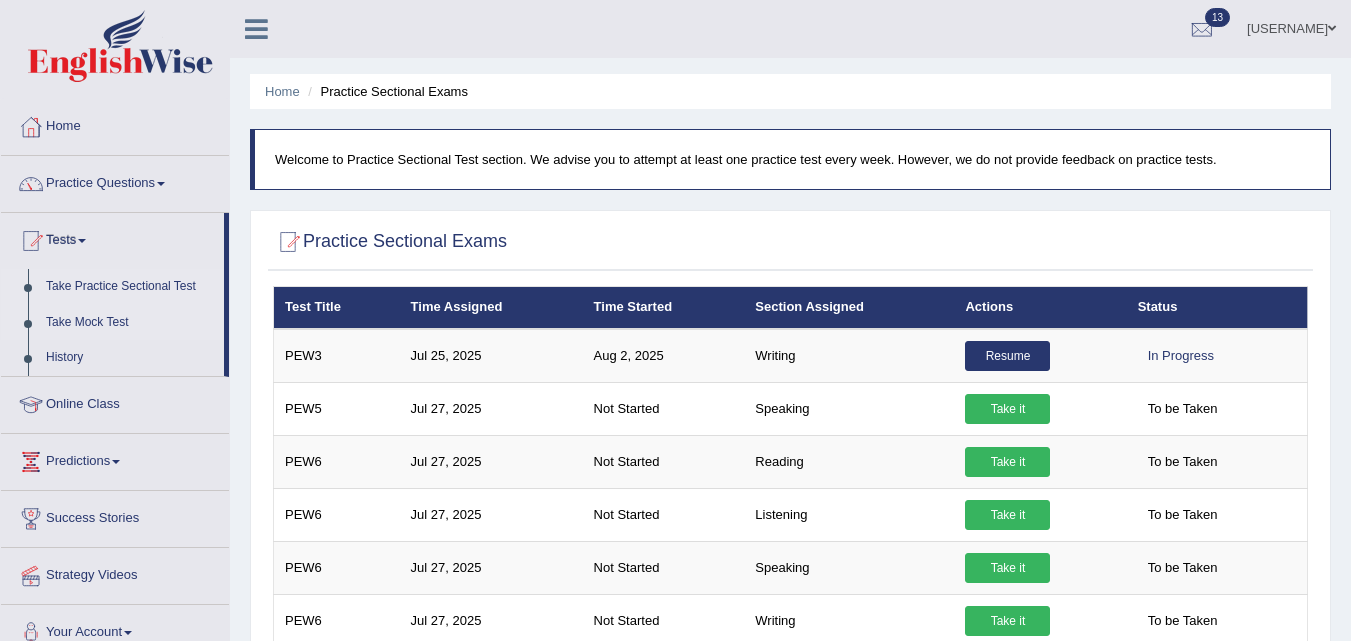 click on "Take Mock Test" at bounding box center [130, 323] 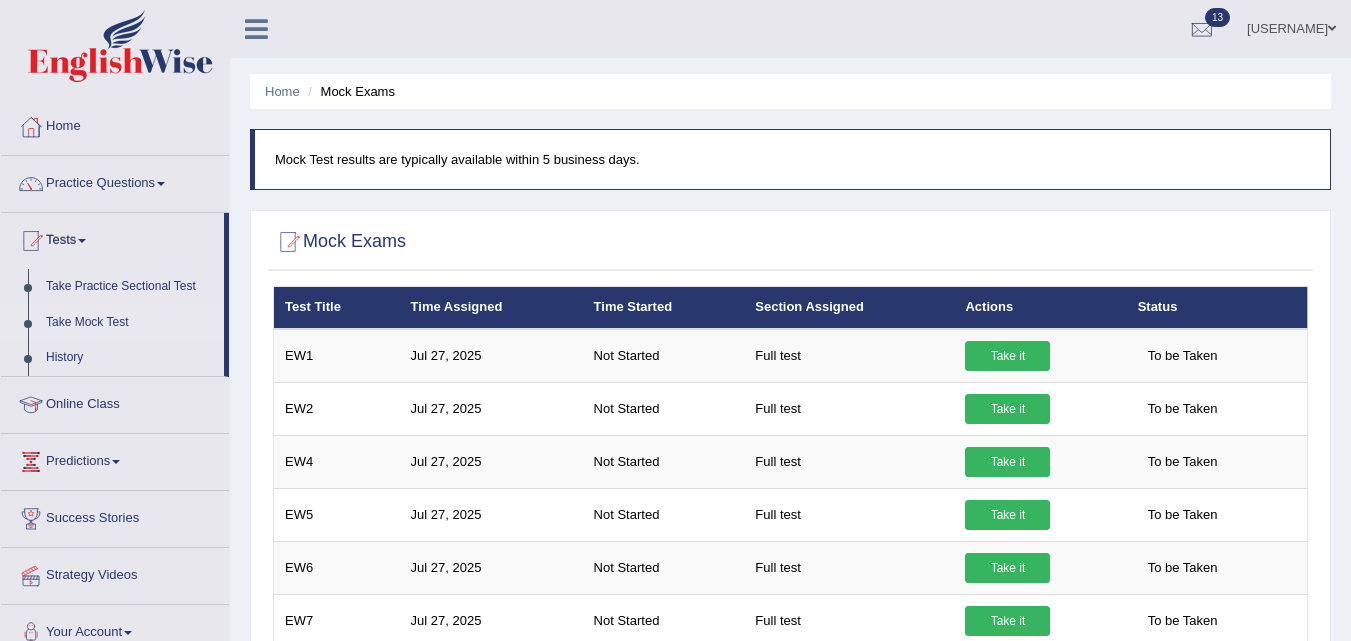 scroll, scrollTop: 0, scrollLeft: 0, axis: both 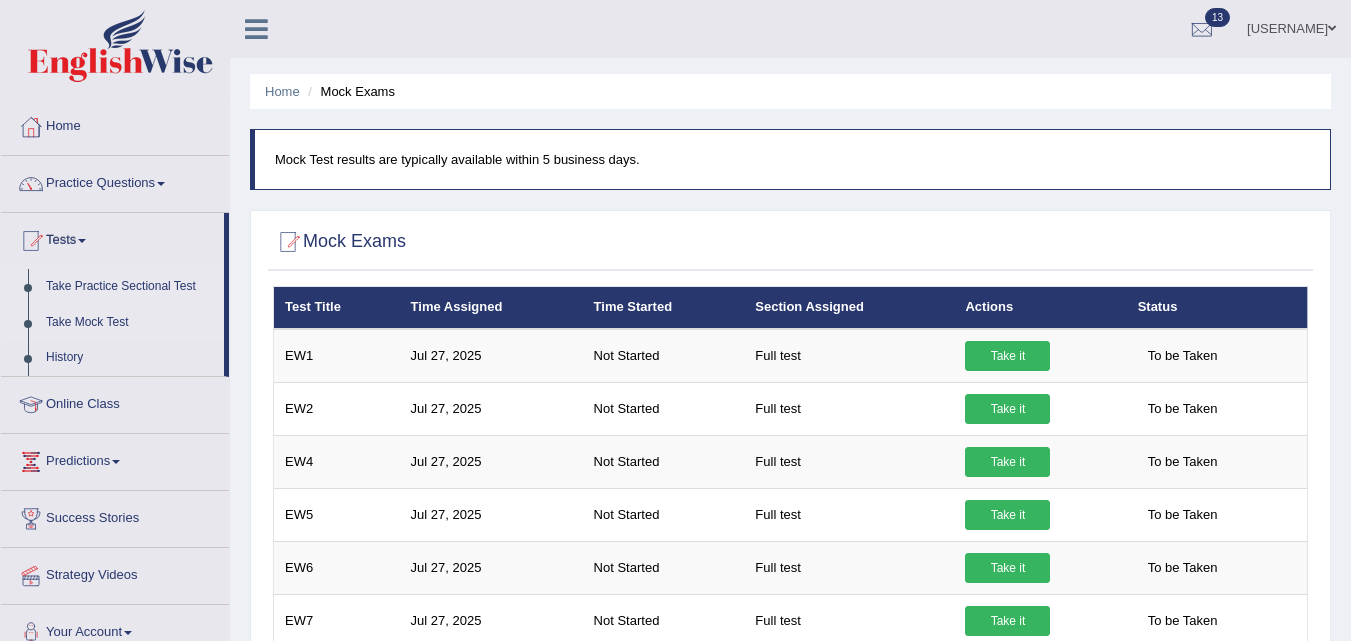 click on "Take Practice Sectional Test" at bounding box center [130, 287] 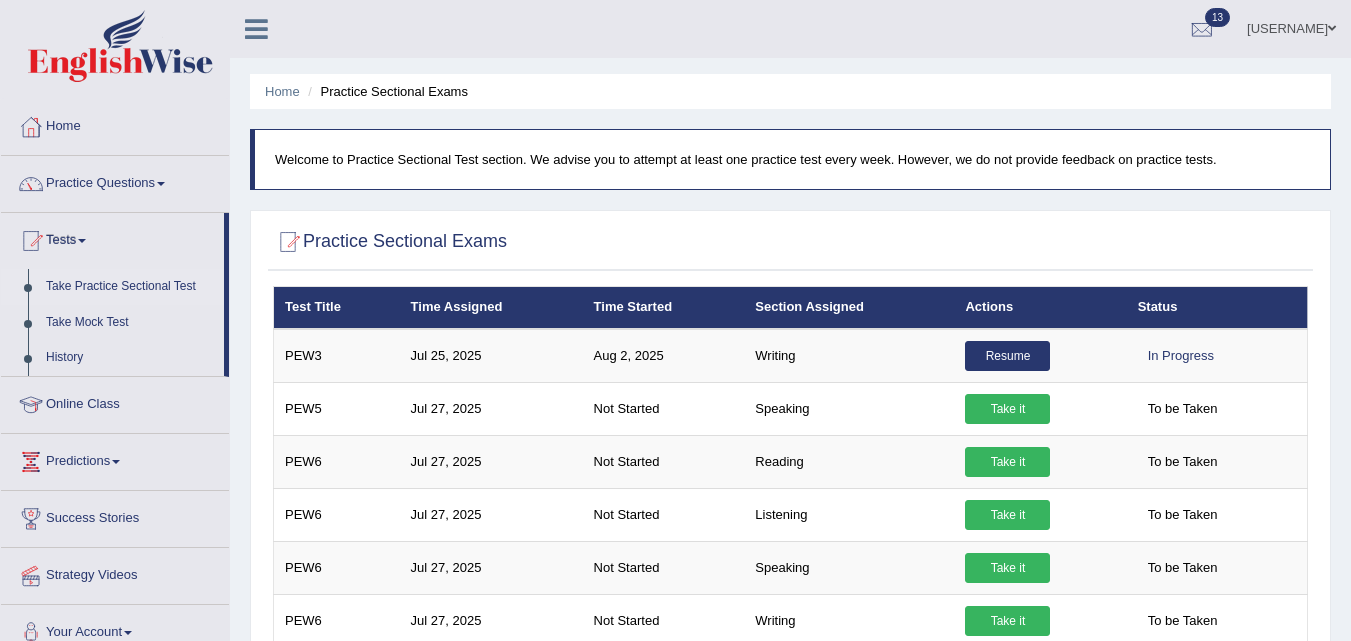 scroll, scrollTop: 0, scrollLeft: 0, axis: both 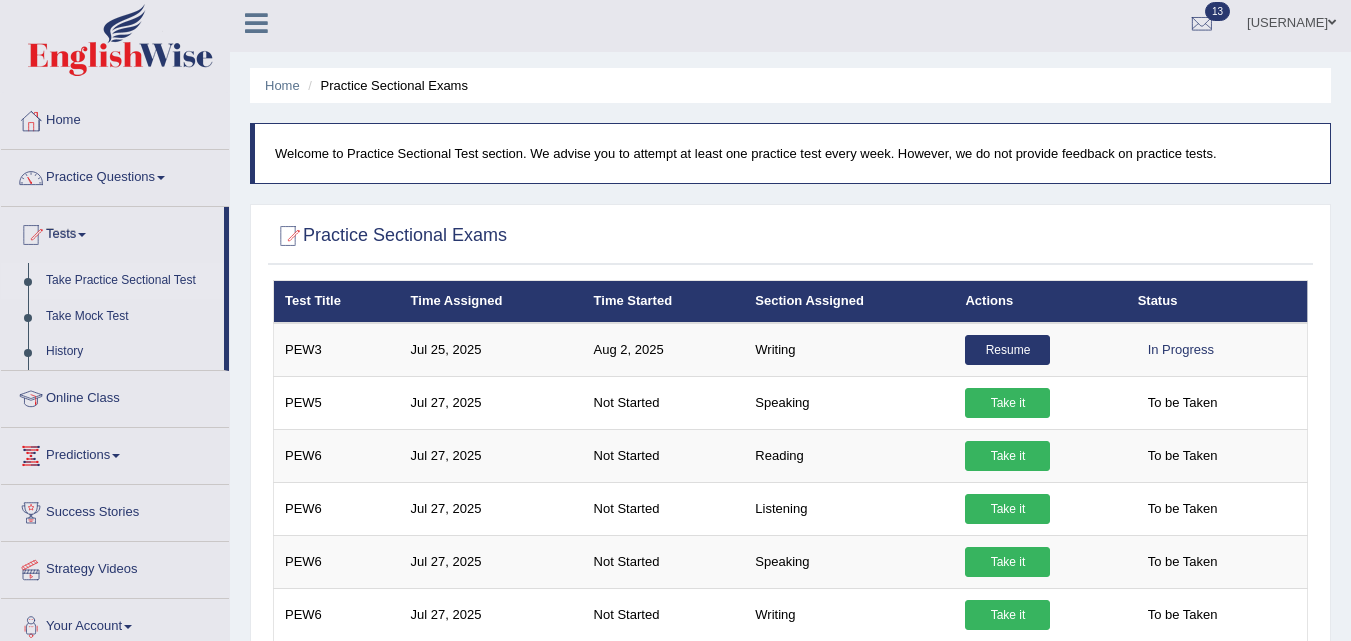drag, startPoint x: 1354, startPoint y: 193, endPoint x: 1359, endPoint y: 82, distance: 111.11256 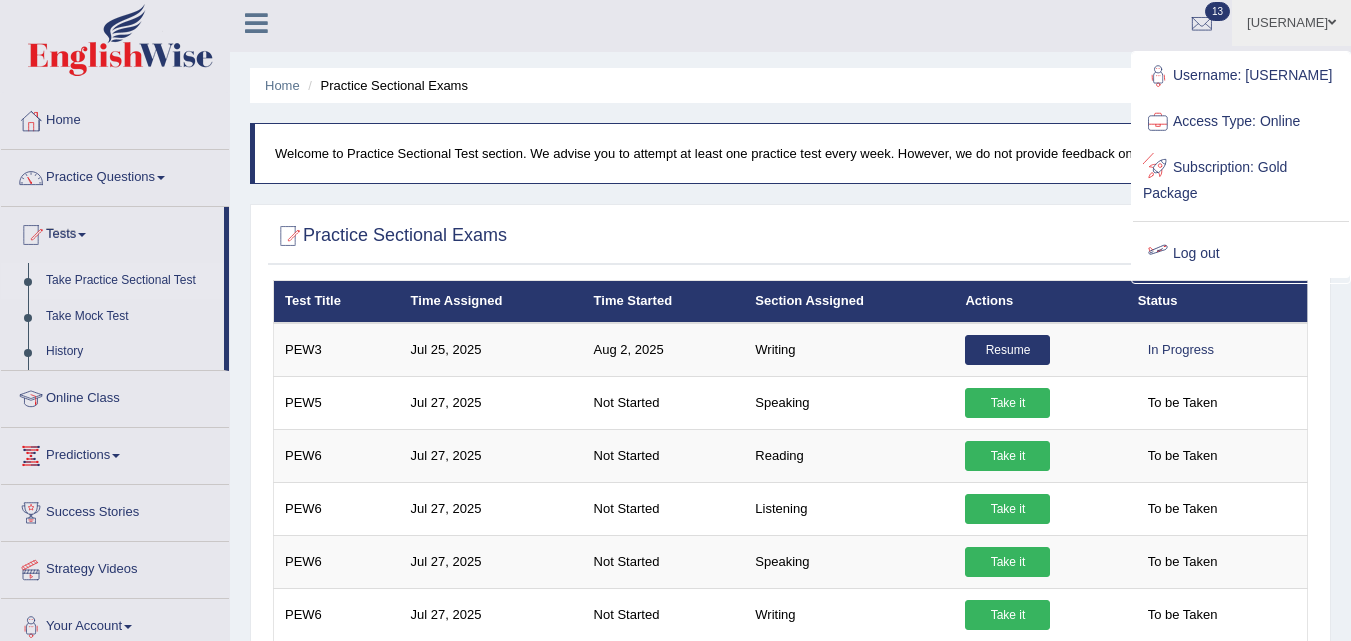 click on "Log out" at bounding box center (1241, 254) 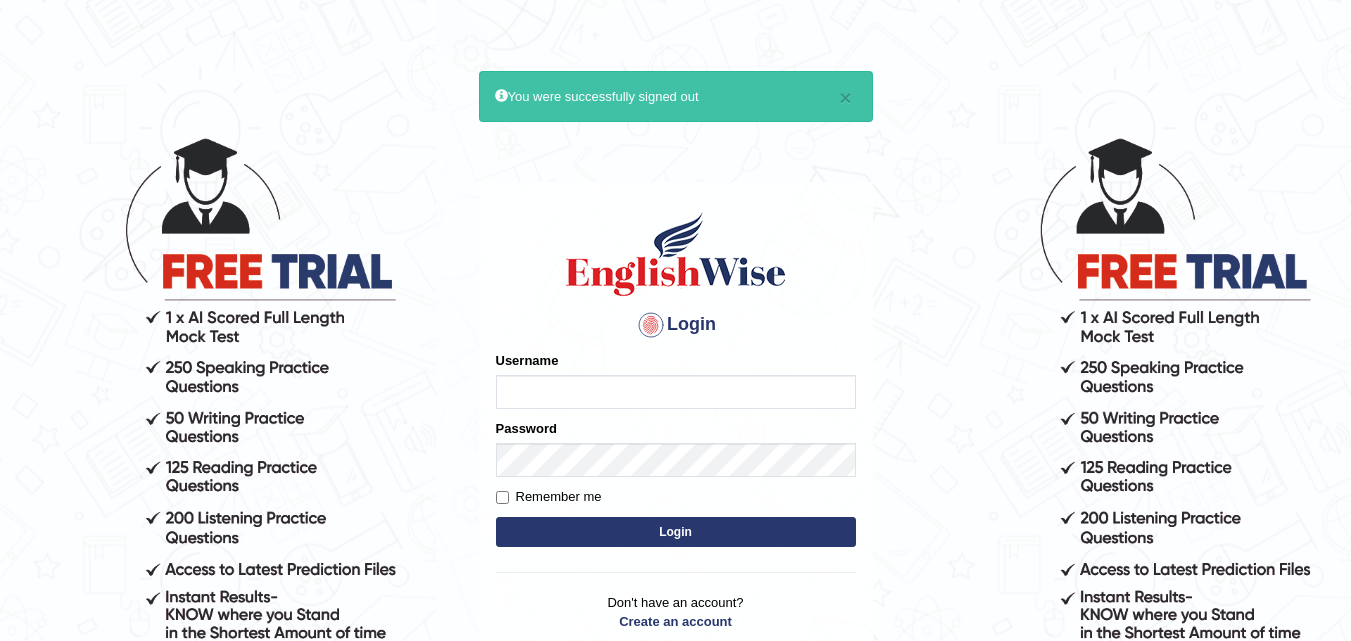 scroll, scrollTop: 0, scrollLeft: 0, axis: both 